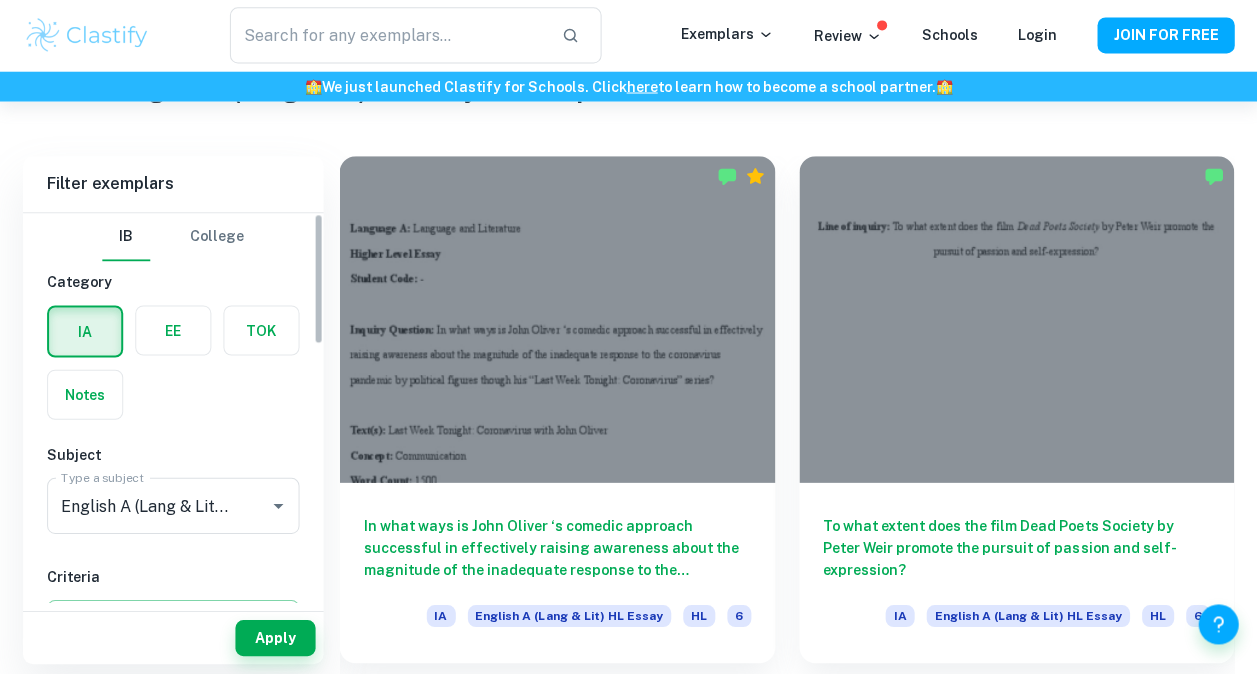 scroll, scrollTop: 517, scrollLeft: 0, axis: vertical 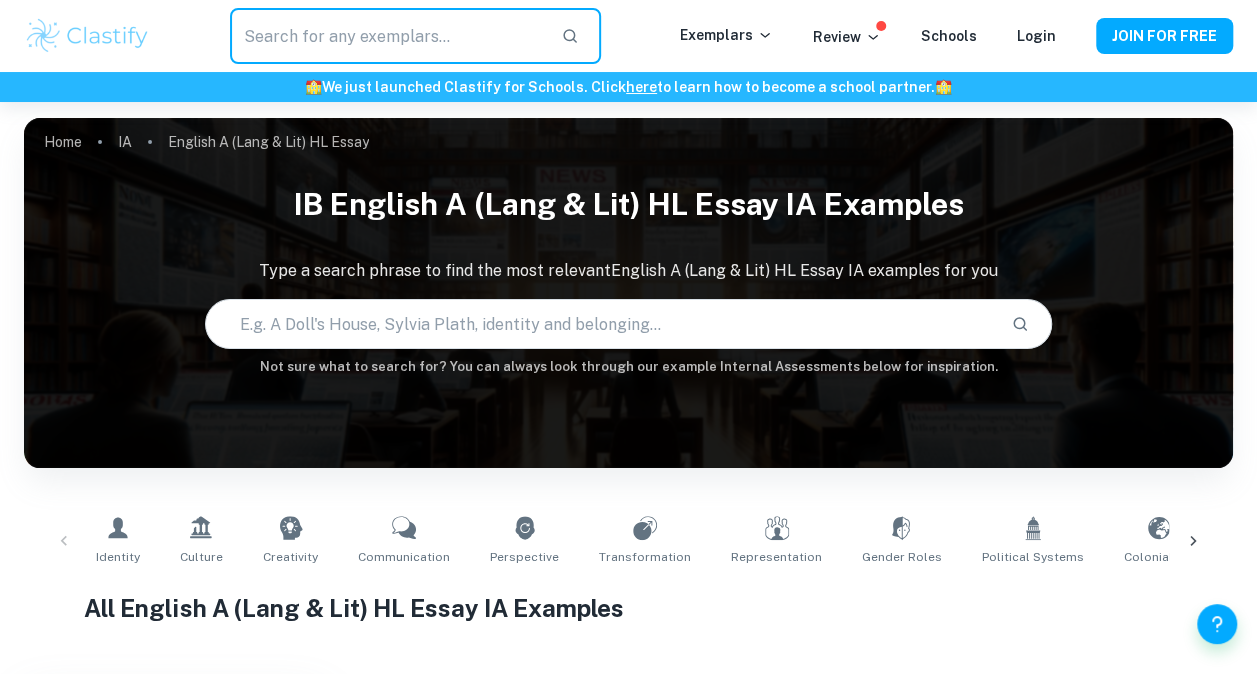 click at bounding box center (387, 36) 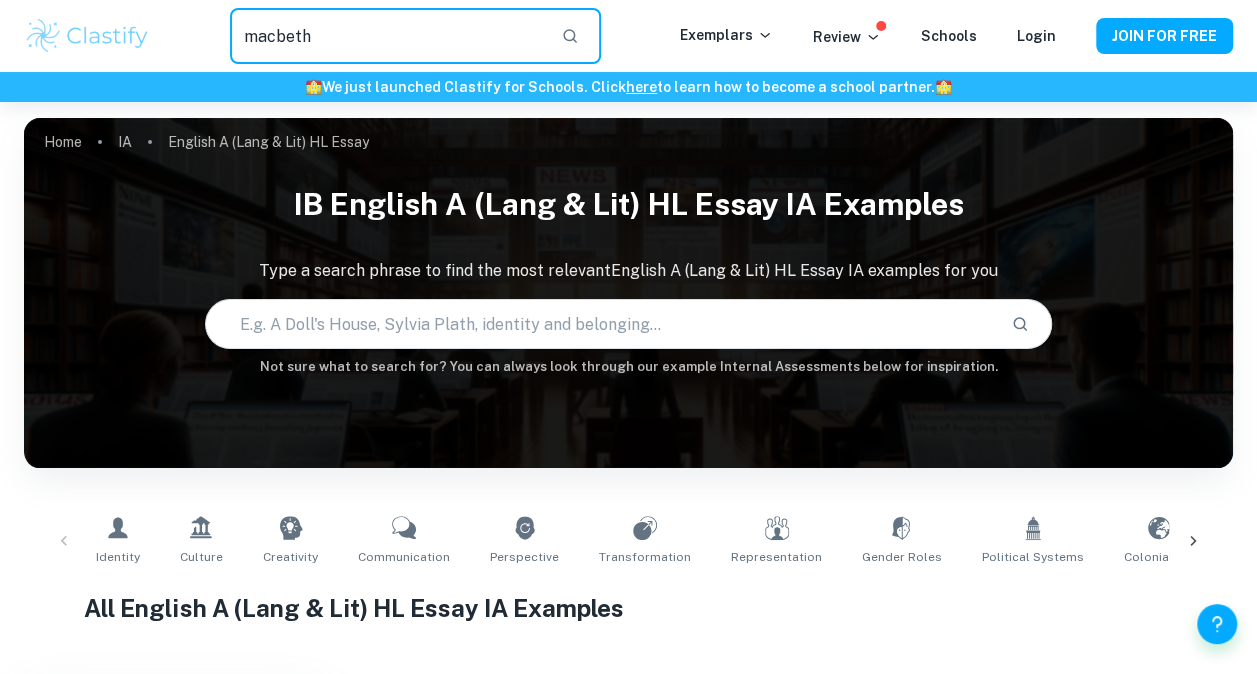 type on "macbeth" 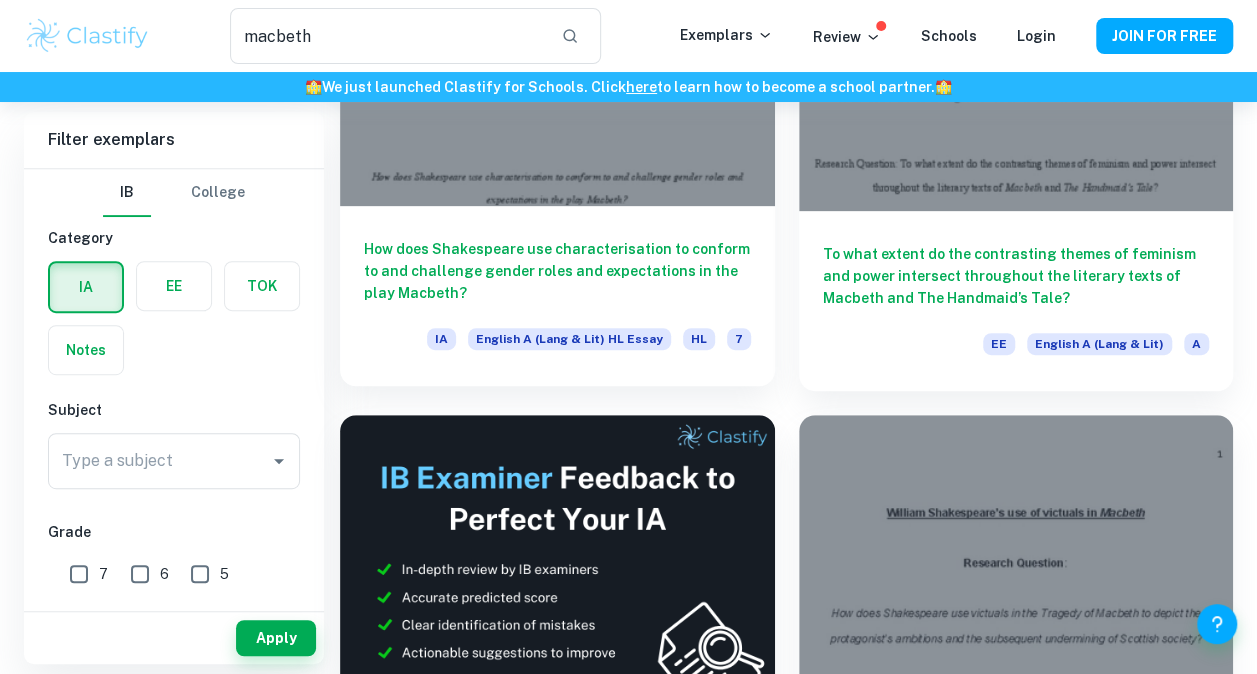 scroll, scrollTop: 330, scrollLeft: 0, axis: vertical 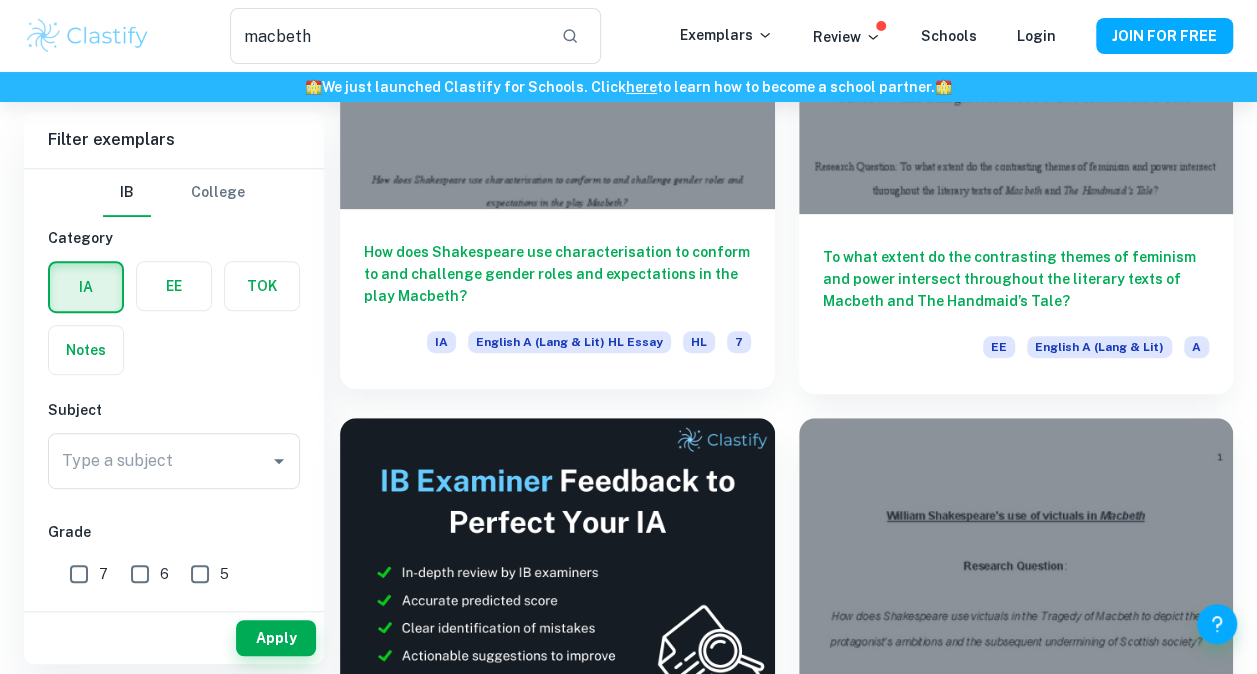 click on "How does Shakespeare use characterisation to conform to and challenge gender roles and expectations in the play Macbeth? IA English A (Lang & Lit) HL Essay HL 7" at bounding box center [557, 299] 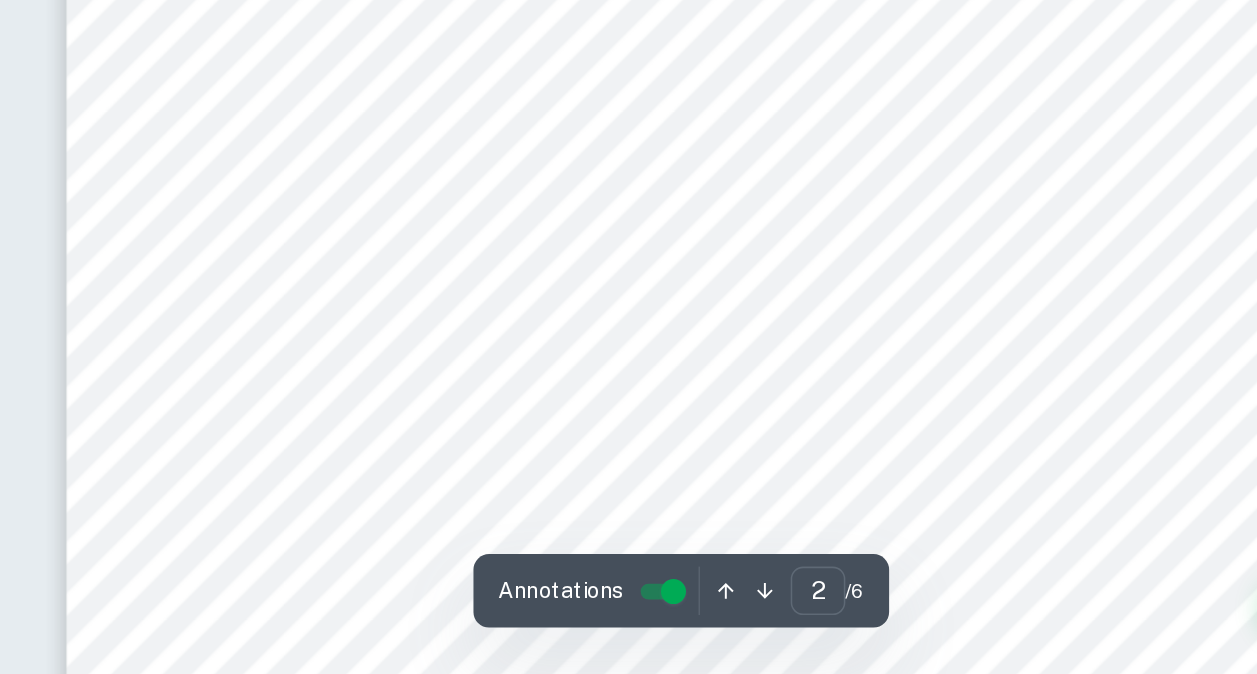 scroll, scrollTop: 1659, scrollLeft: 0, axis: vertical 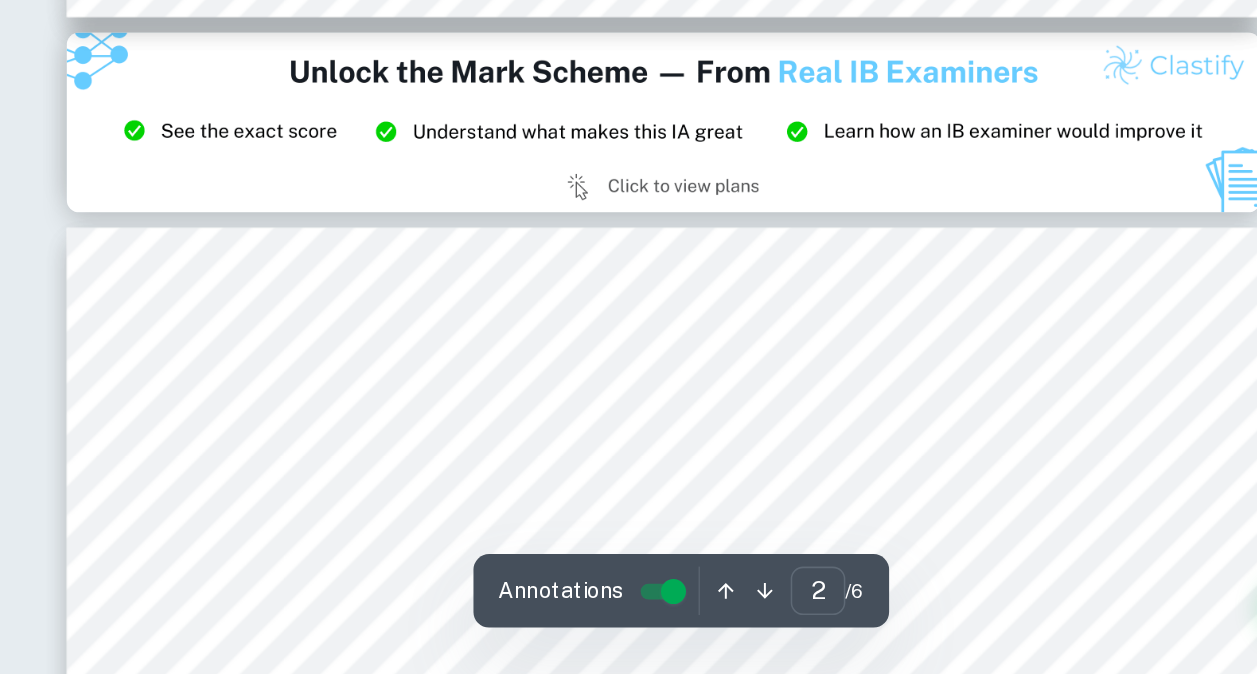 type on "3" 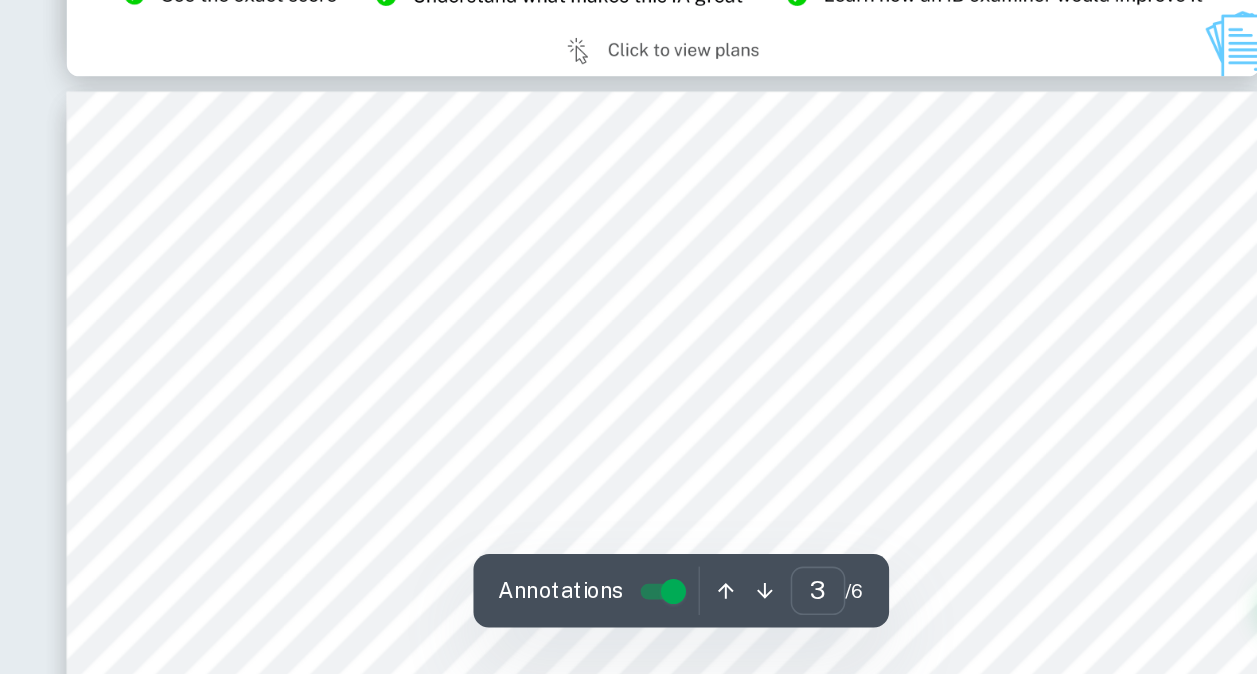 scroll, scrollTop: 2245, scrollLeft: 0, axis: vertical 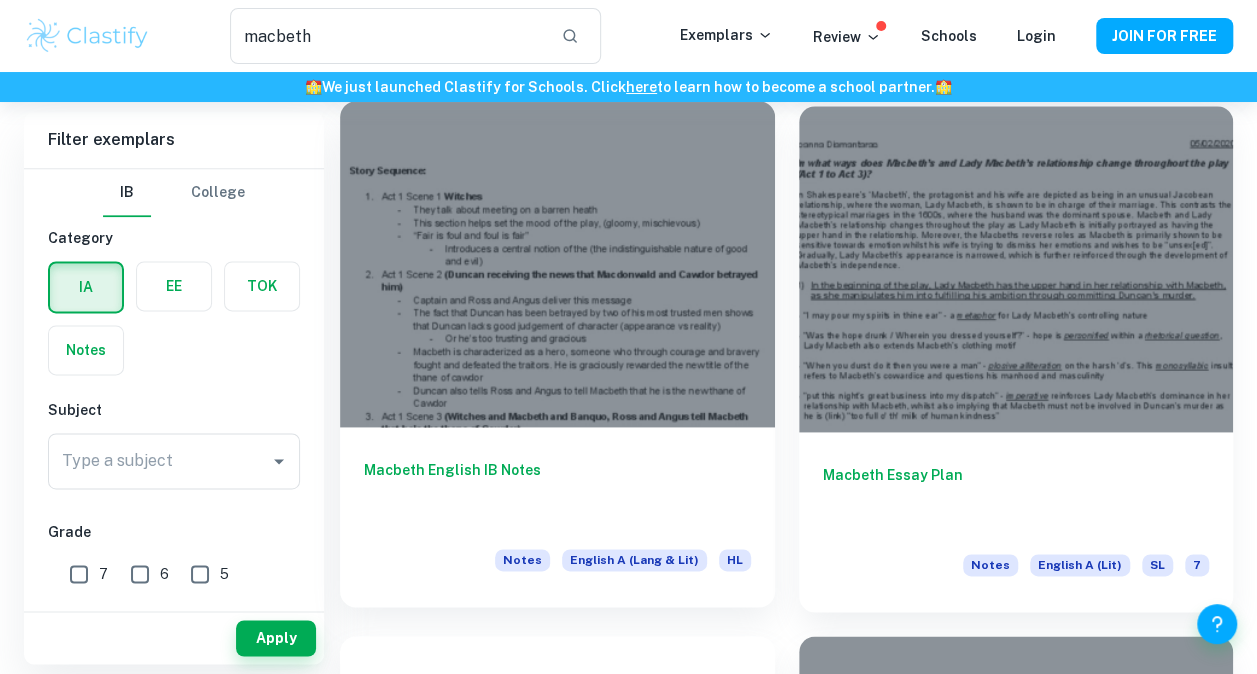 click at bounding box center [557, 264] 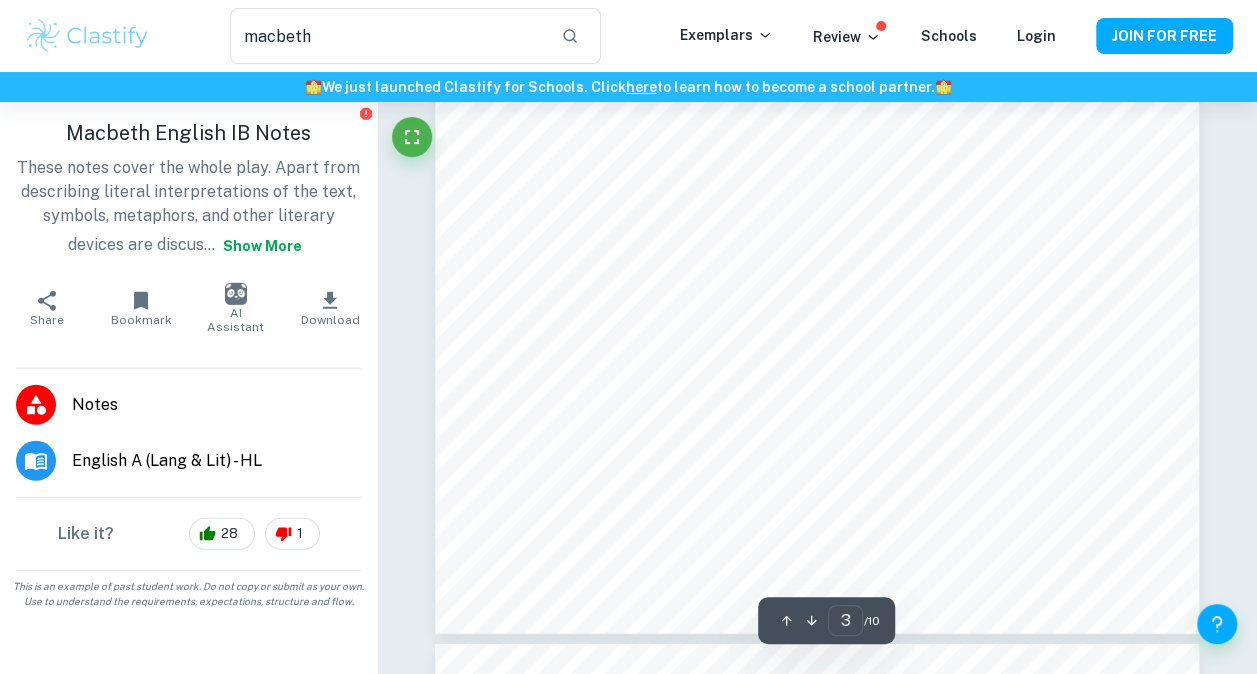 scroll, scrollTop: 2718, scrollLeft: 0, axis: vertical 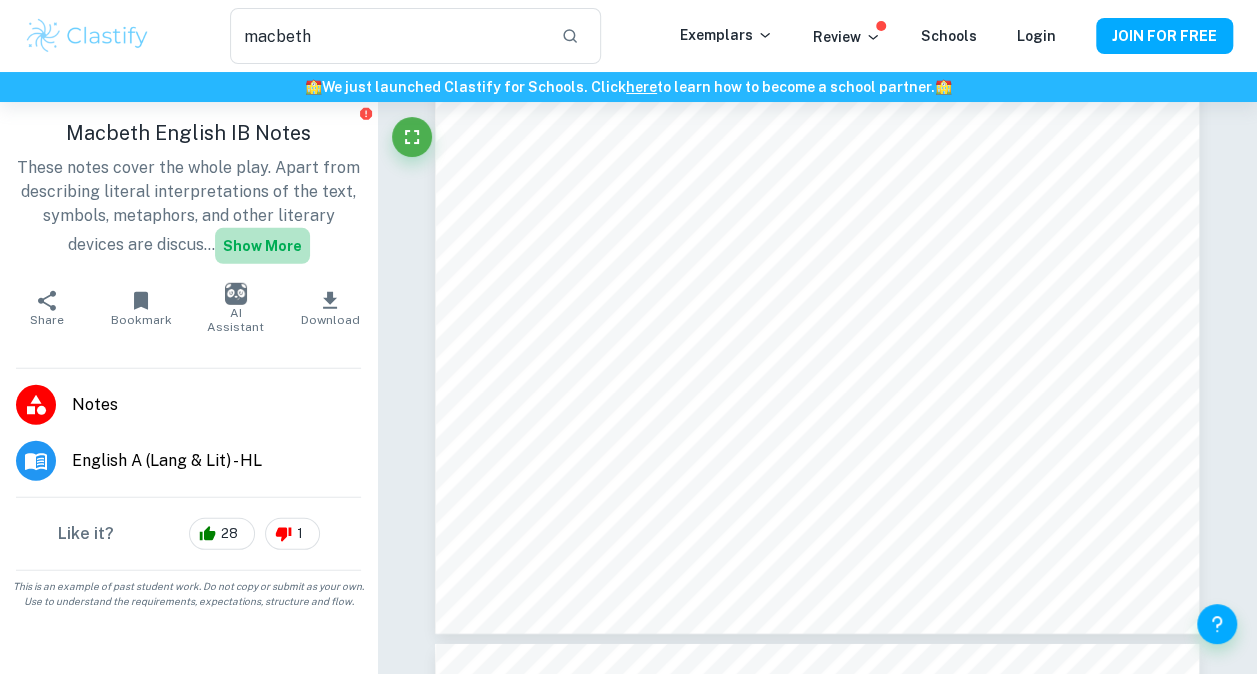 click on "Show more" at bounding box center (262, 246) 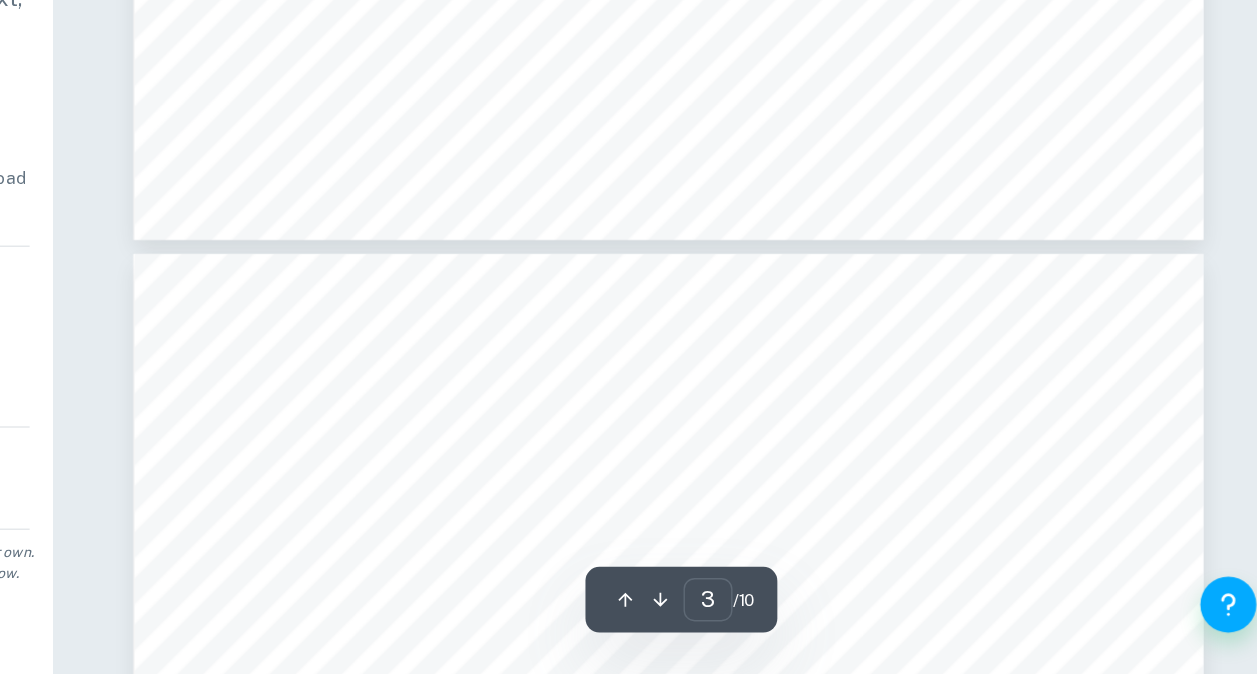 scroll, scrollTop: 2989, scrollLeft: 0, axis: vertical 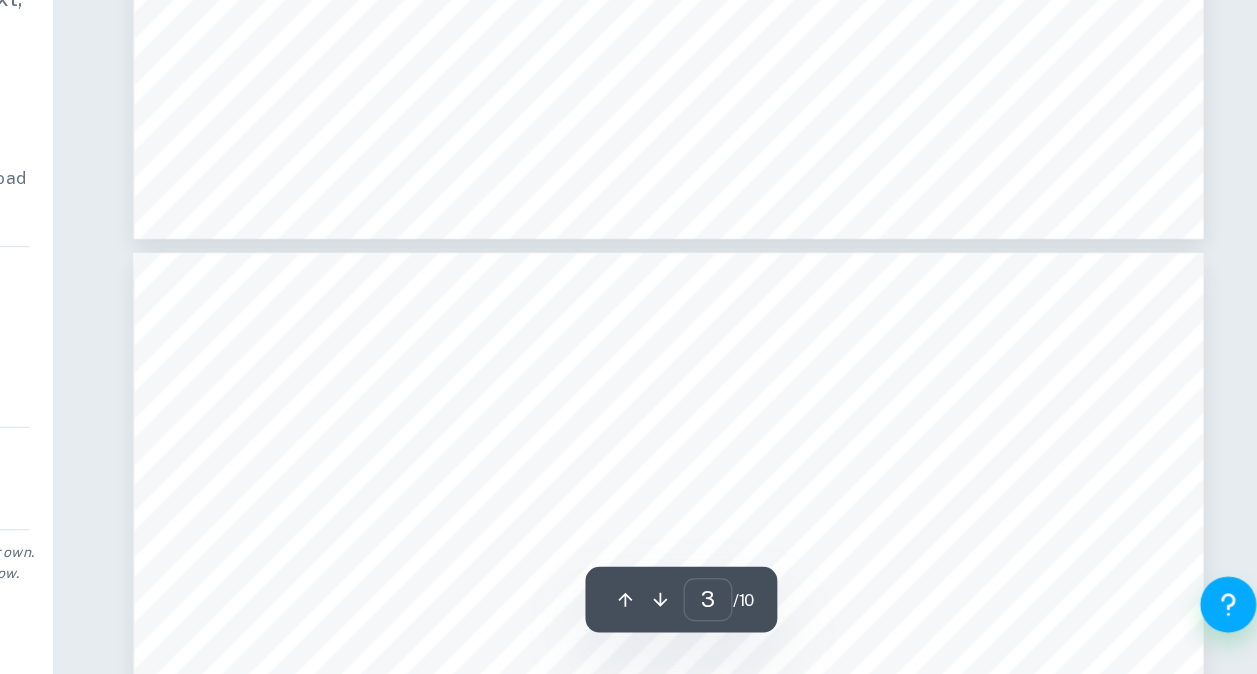 type on "4" 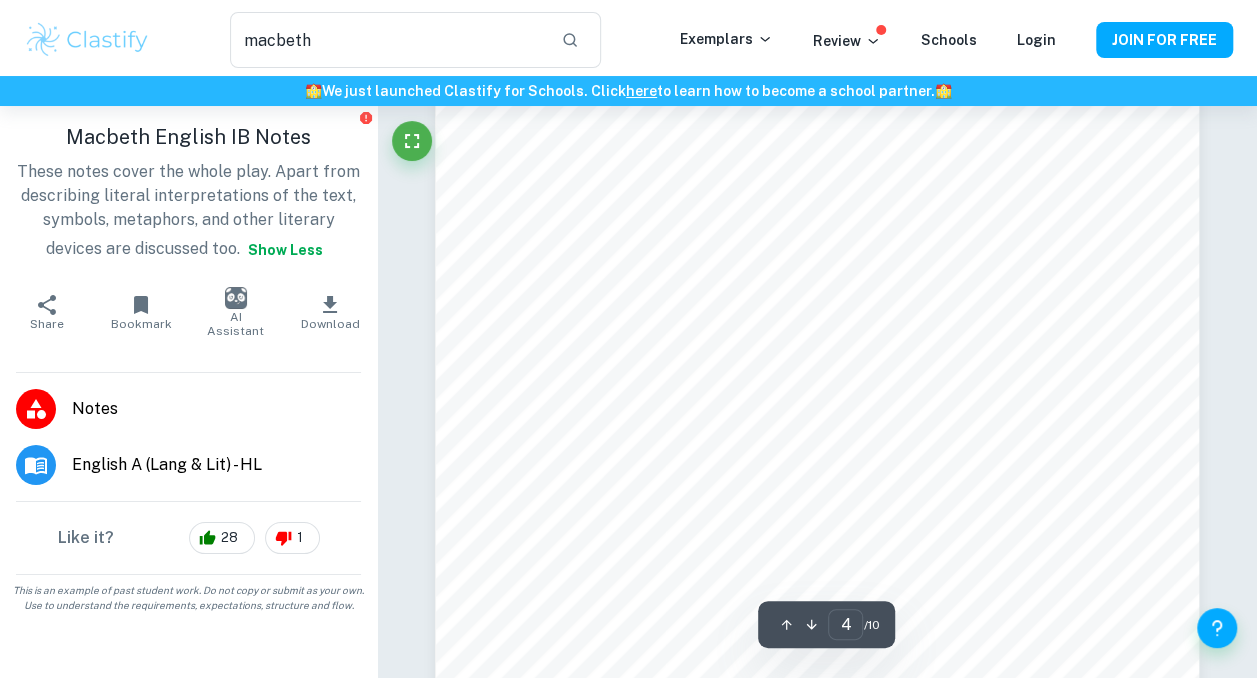 scroll, scrollTop: 3551, scrollLeft: 0, axis: vertical 